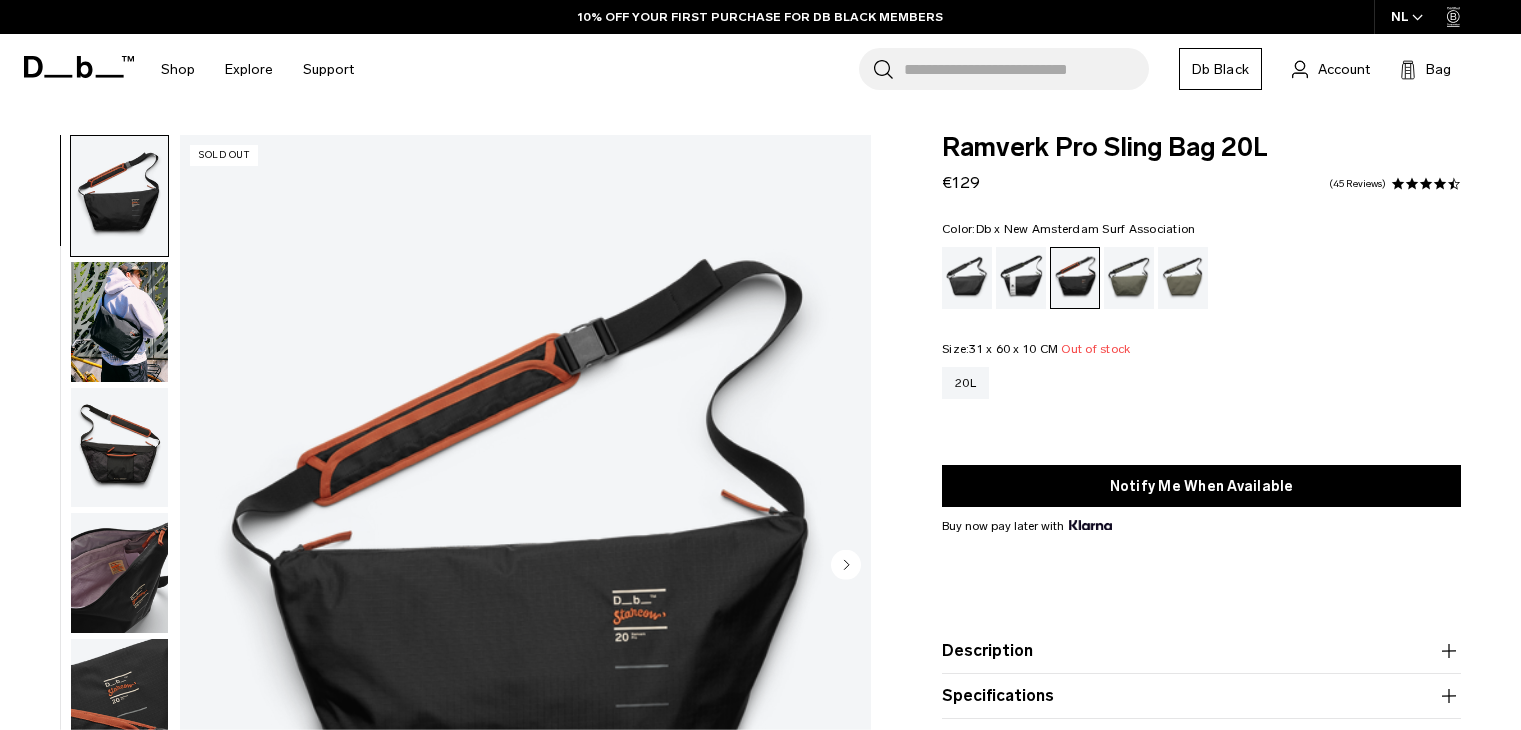 scroll, scrollTop: 0, scrollLeft: 0, axis: both 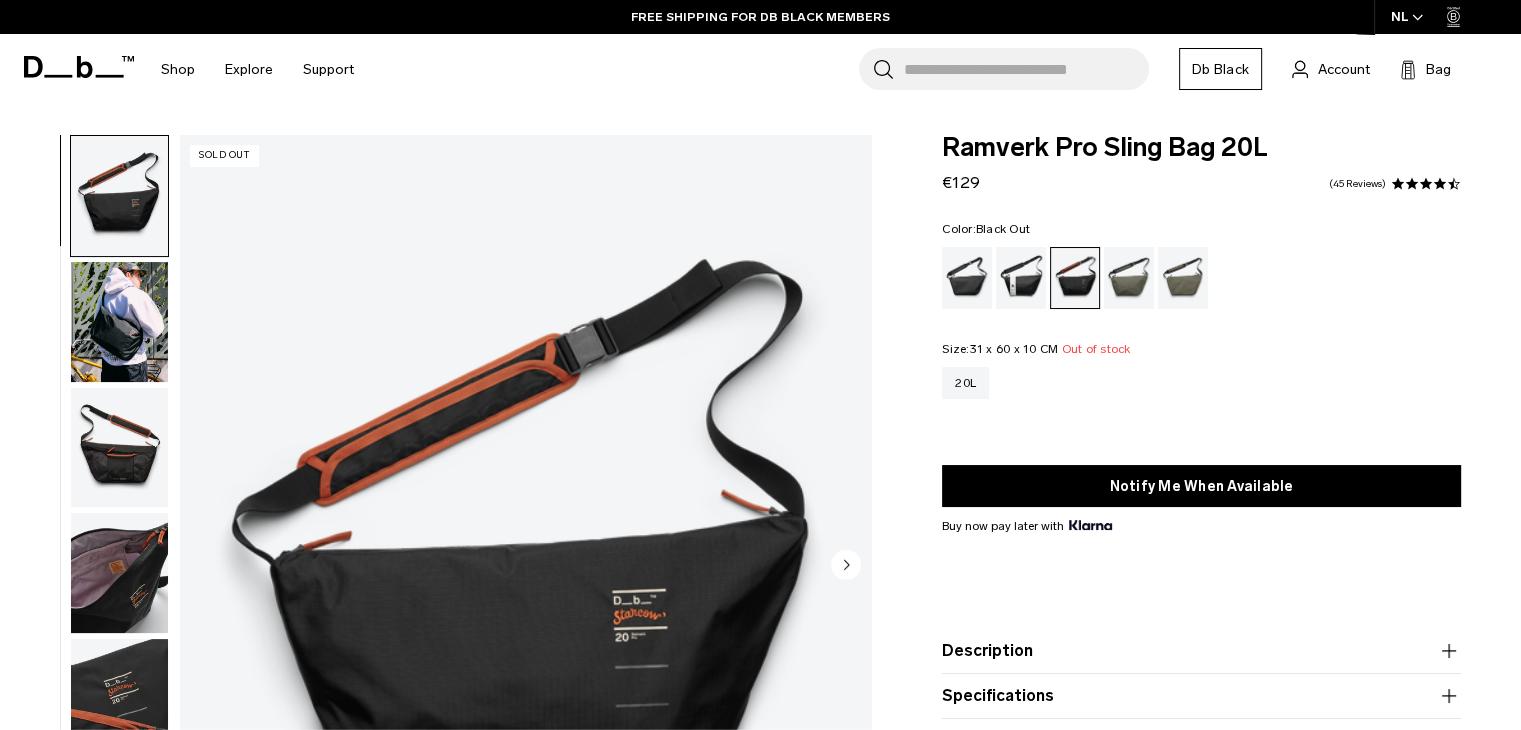 click at bounding box center (967, 278) 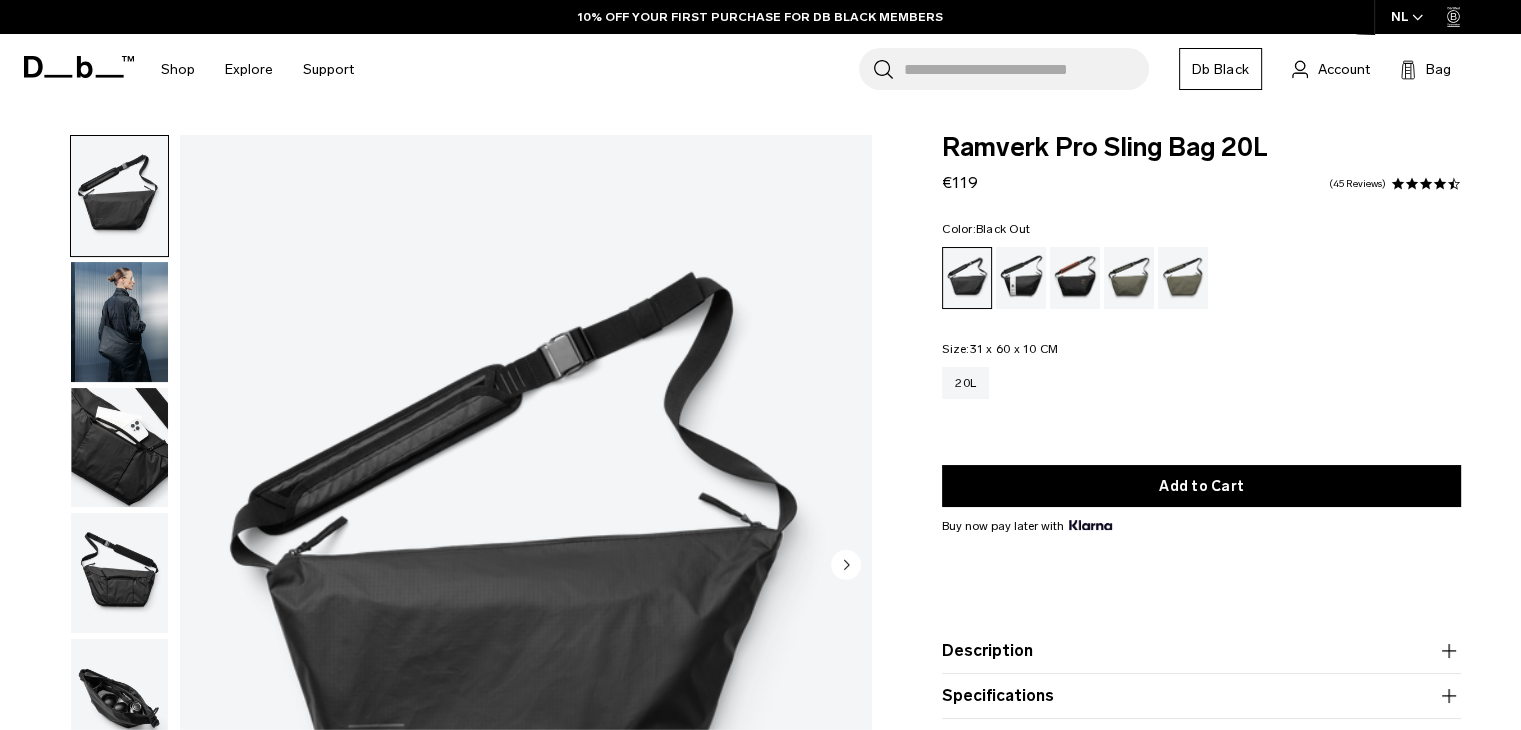 scroll, scrollTop: 206, scrollLeft: 0, axis: vertical 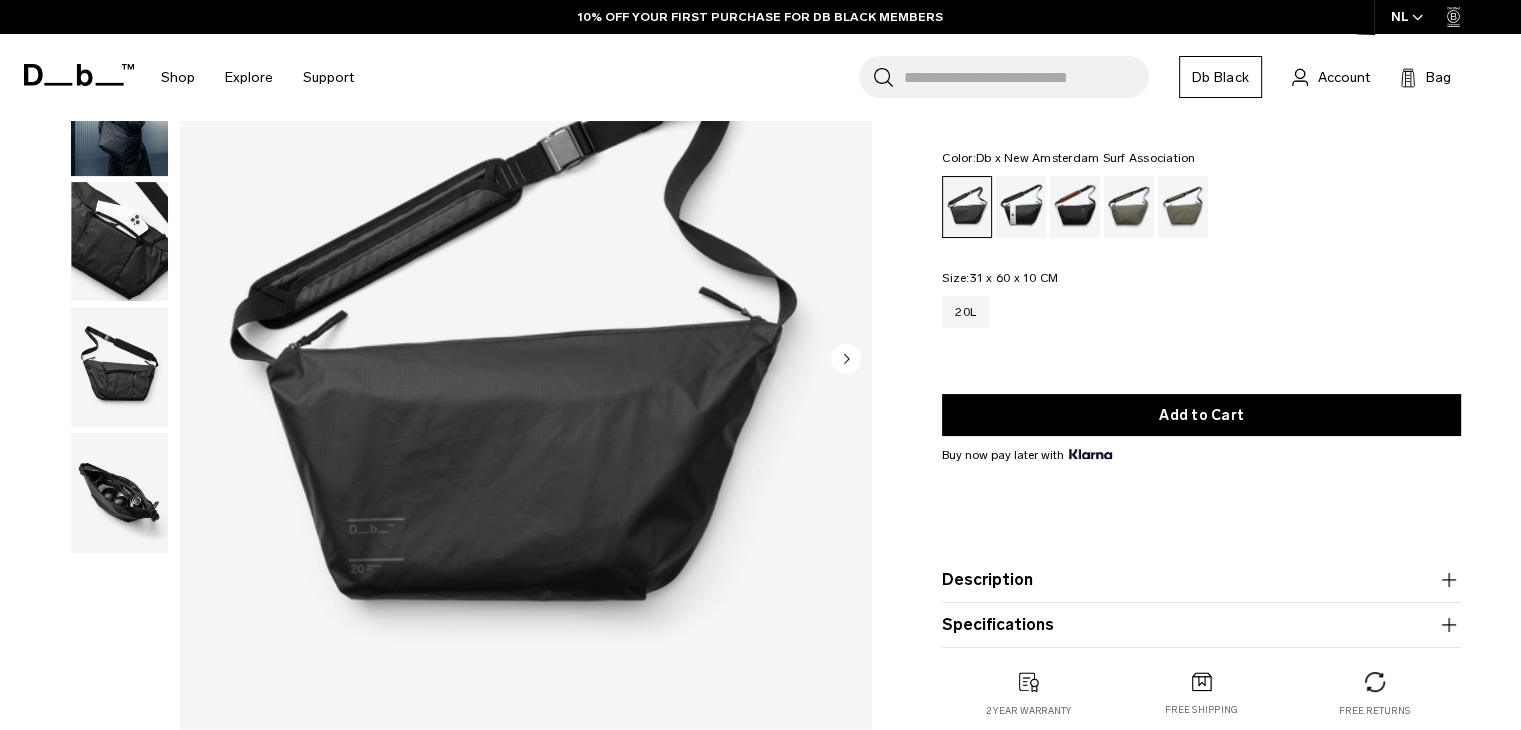 click at bounding box center [1021, 207] 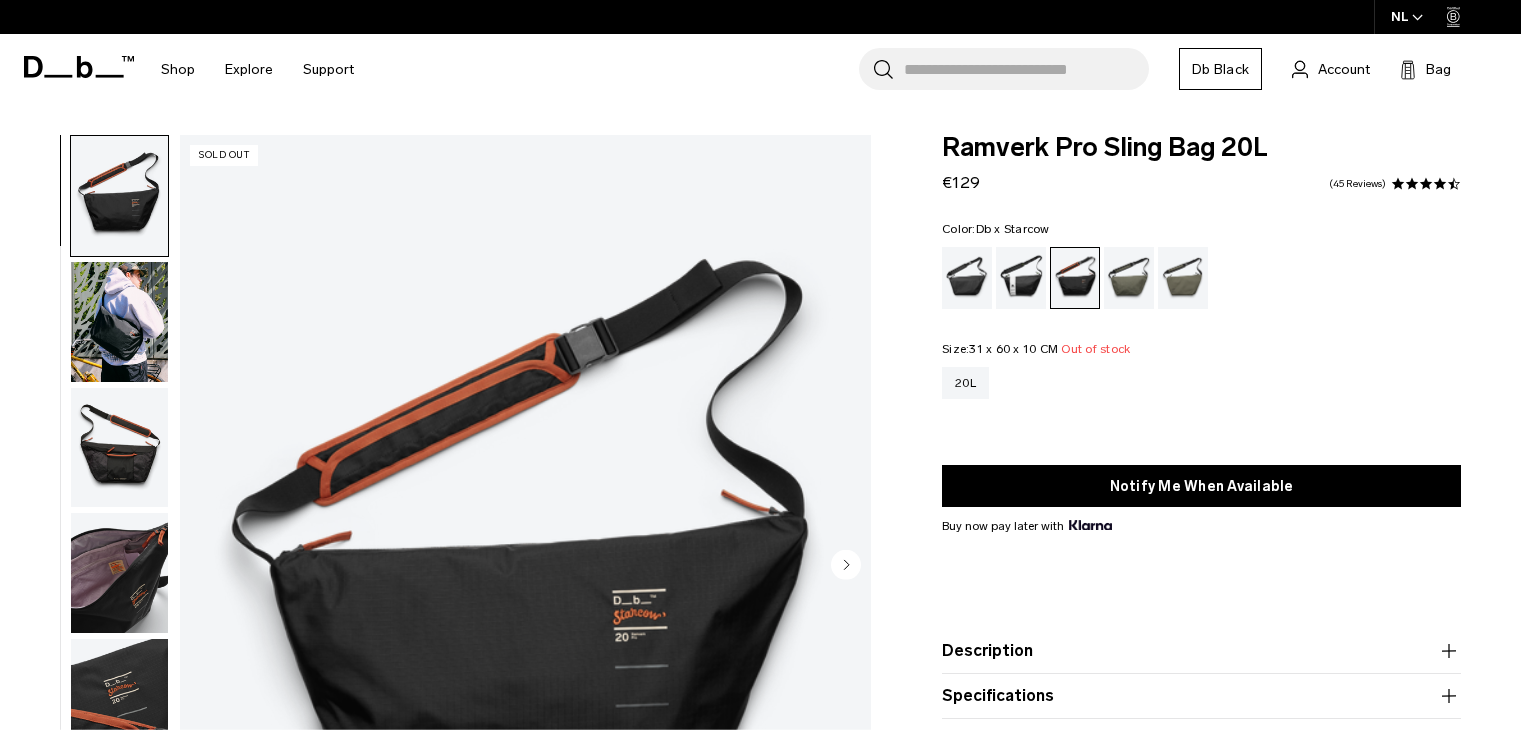 scroll, scrollTop: 0, scrollLeft: 0, axis: both 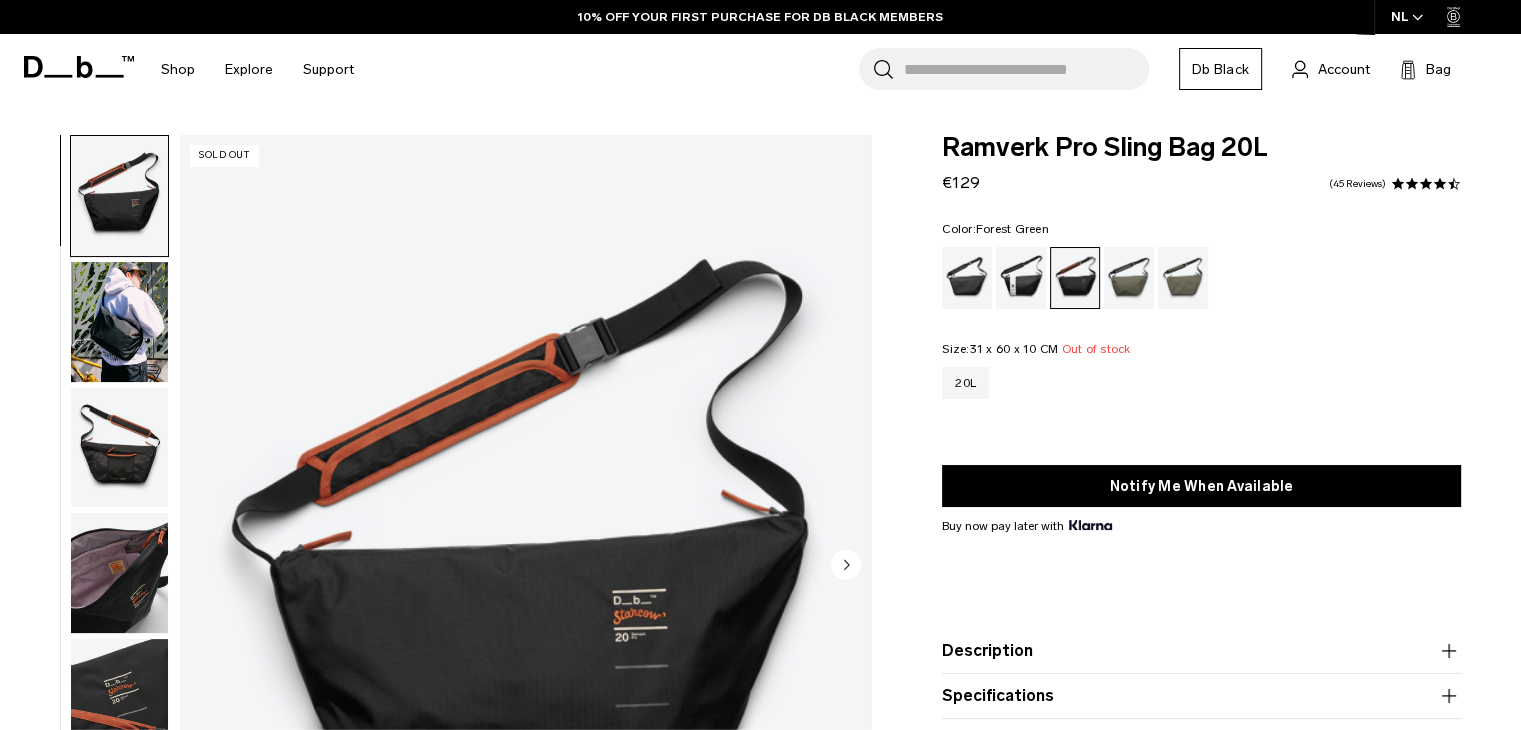 click at bounding box center [1129, 278] 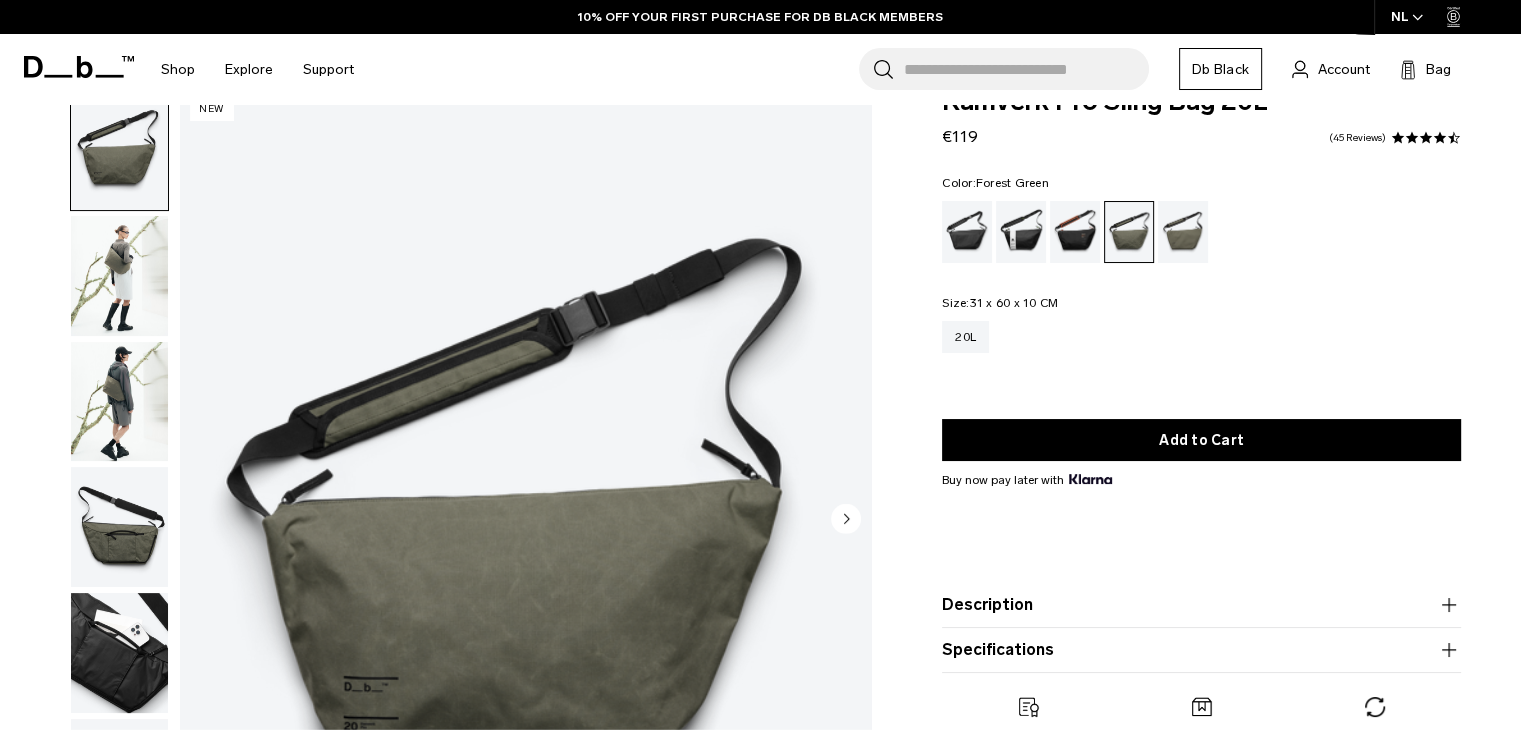 scroll, scrollTop: 88, scrollLeft: 0, axis: vertical 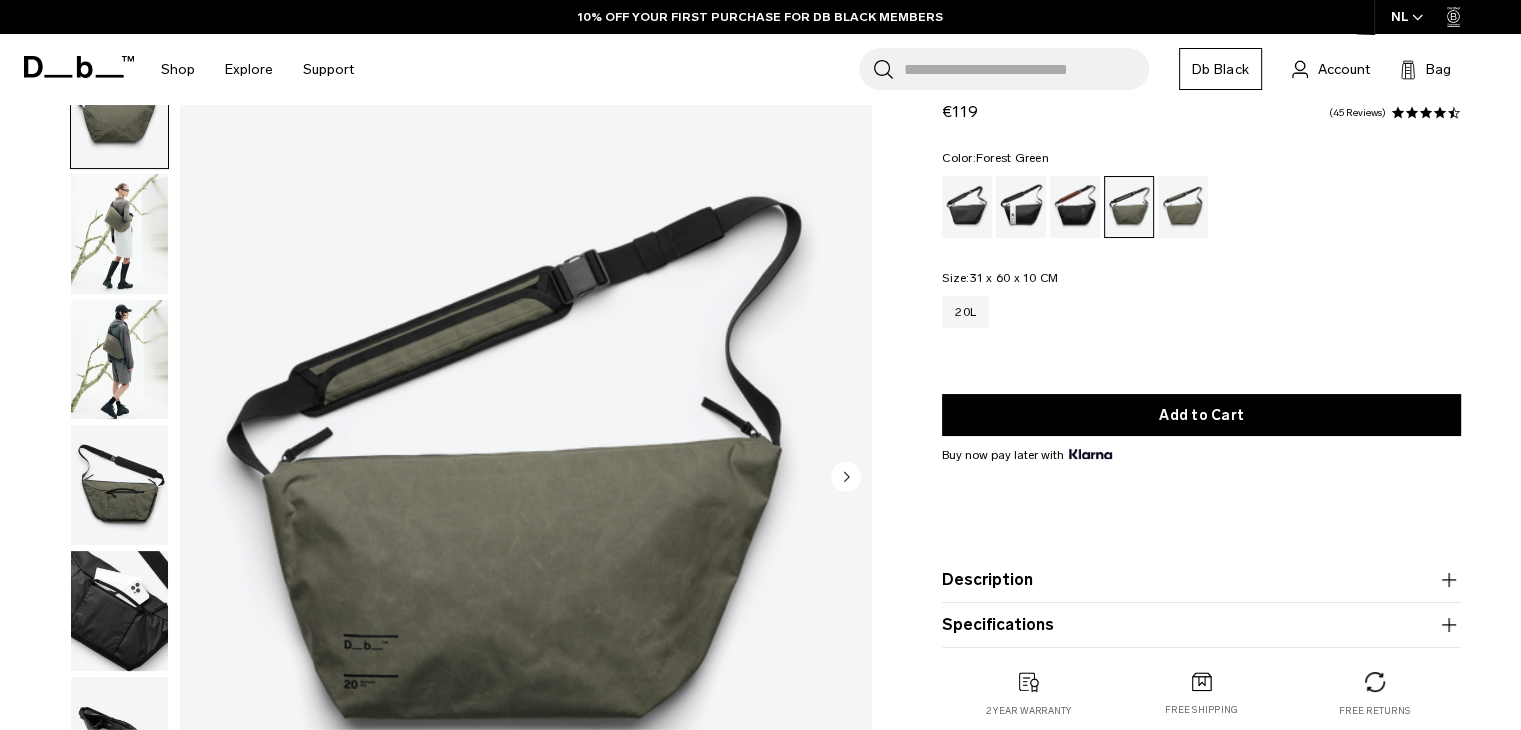 click at bounding box center [119, 360] 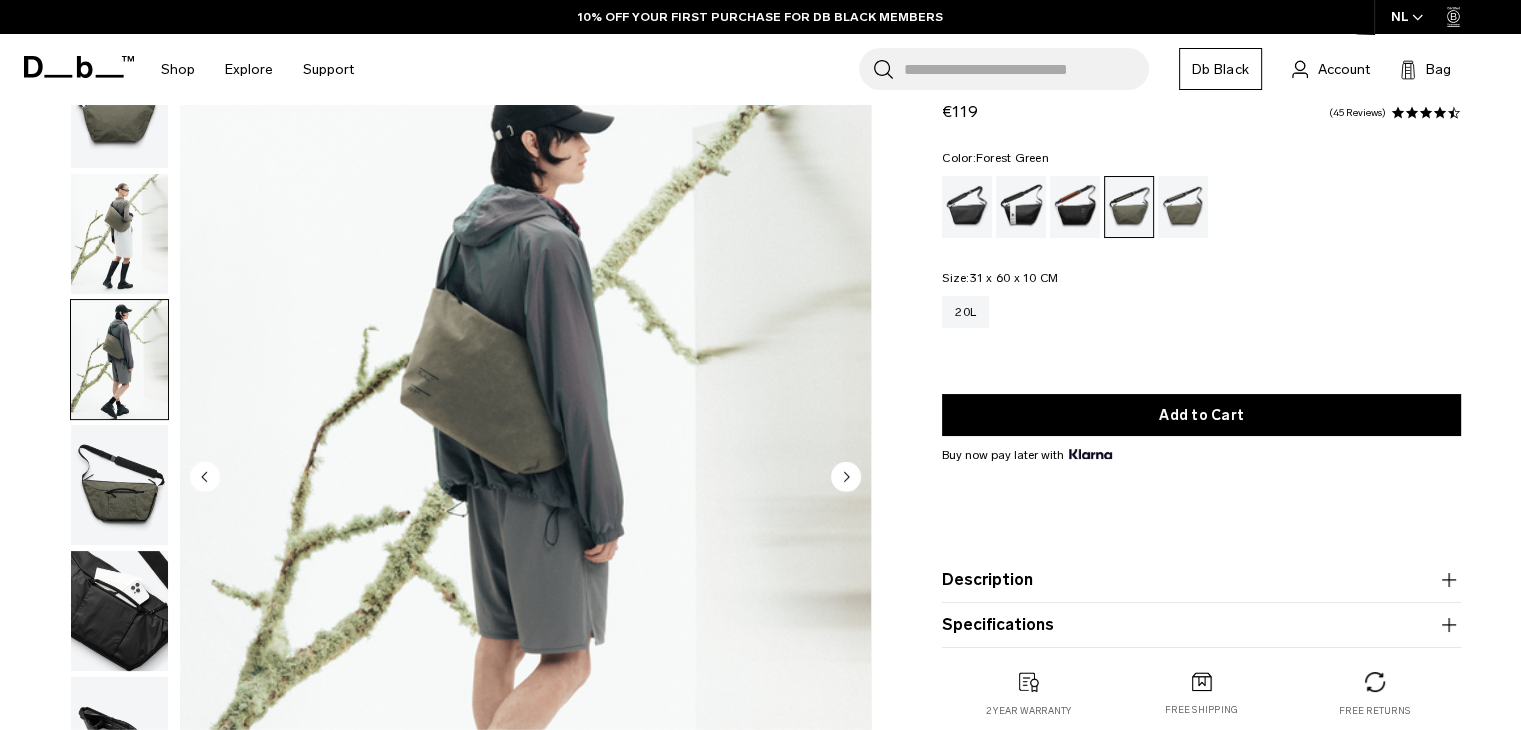click at bounding box center (119, 485) 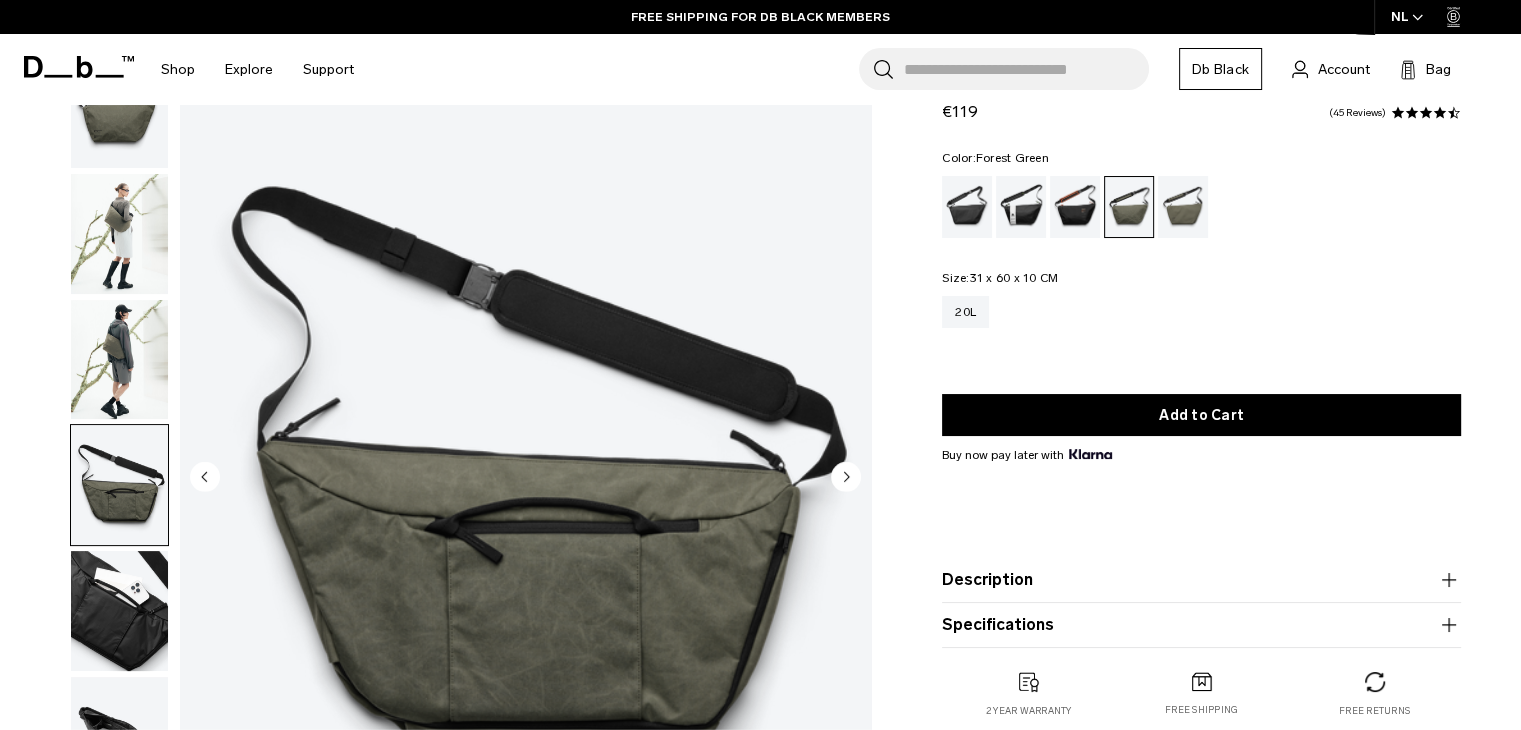 click at bounding box center (119, 485) 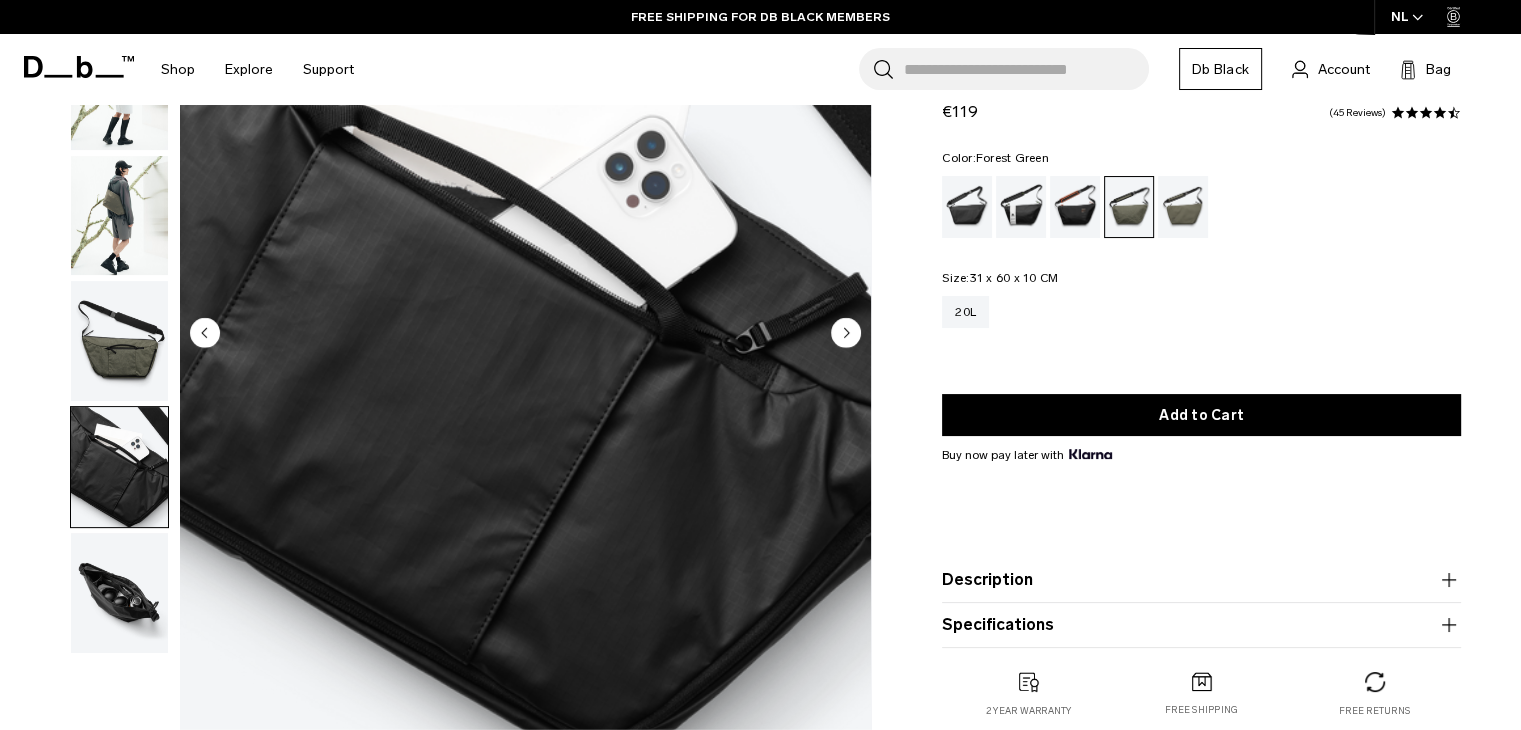 scroll, scrollTop: 0, scrollLeft: 0, axis: both 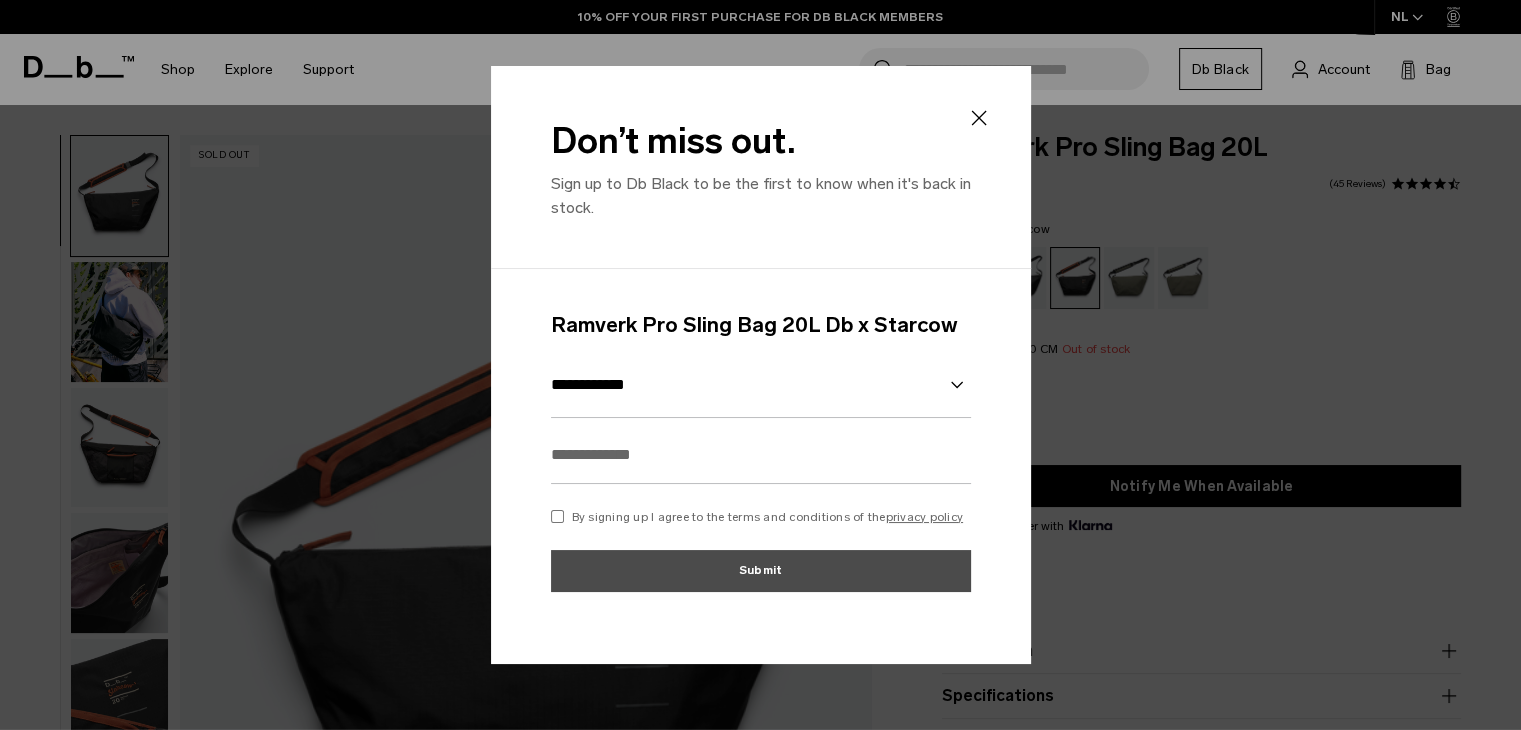 click on "**********" at bounding box center (761, 385) 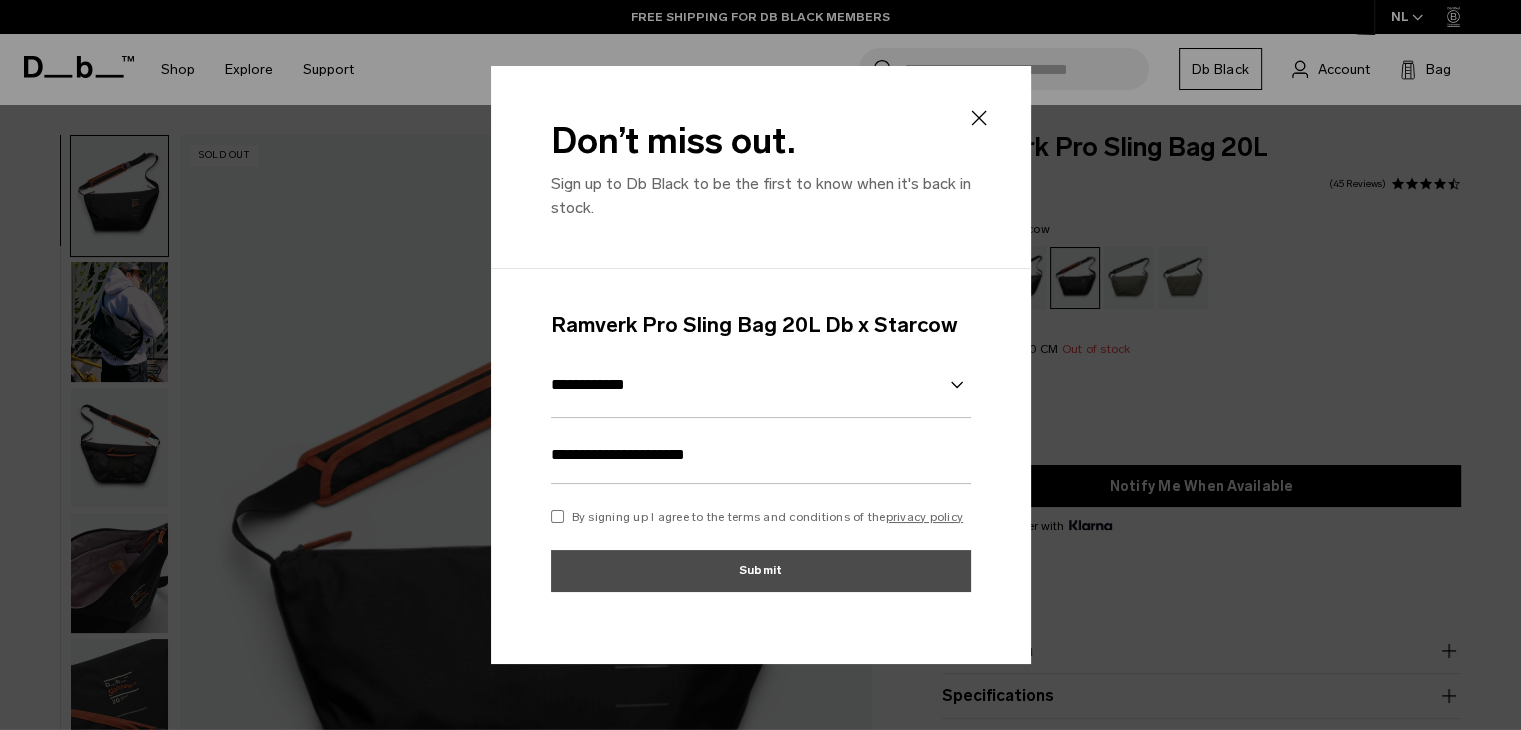 click on "**********" at bounding box center [761, 462] 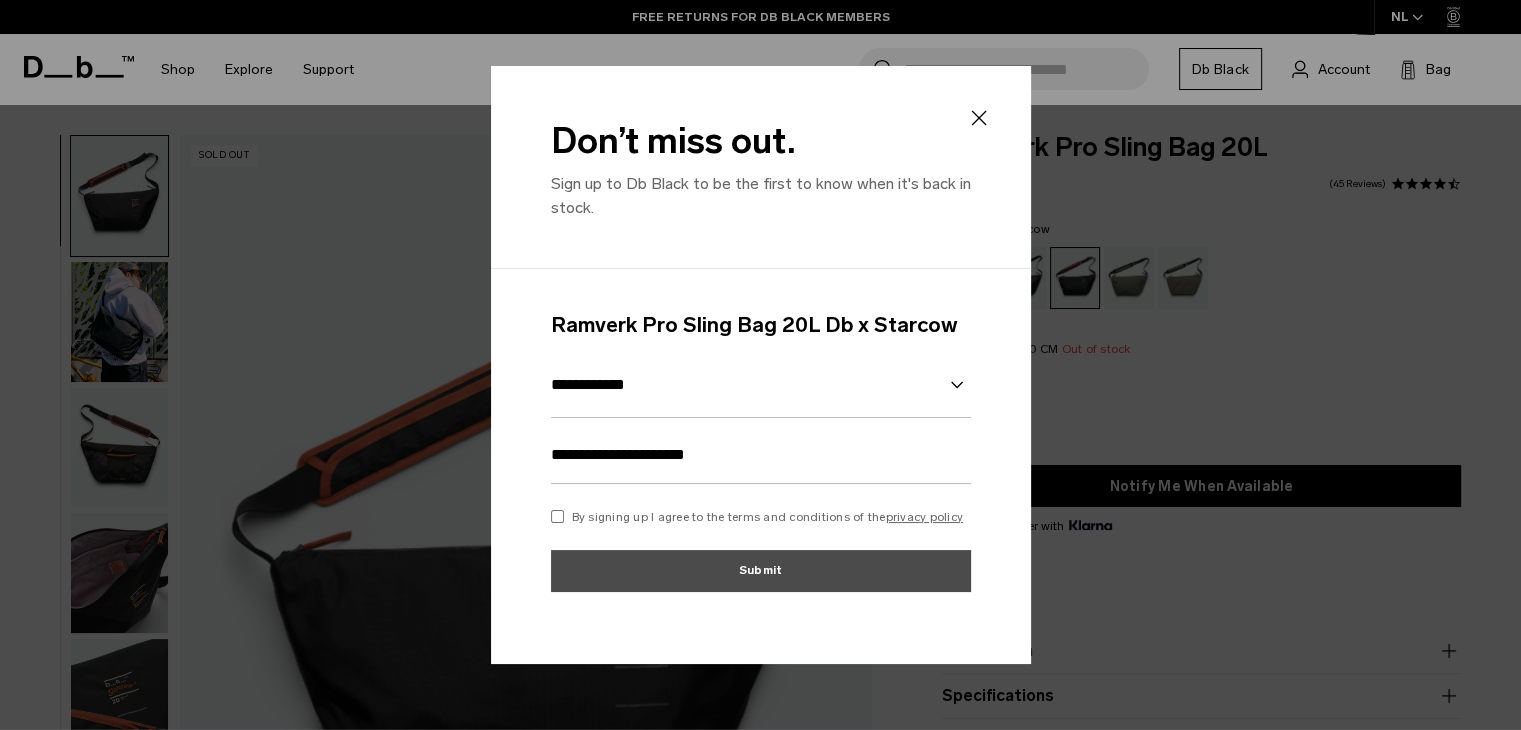 click on "**********" at bounding box center [761, 466] 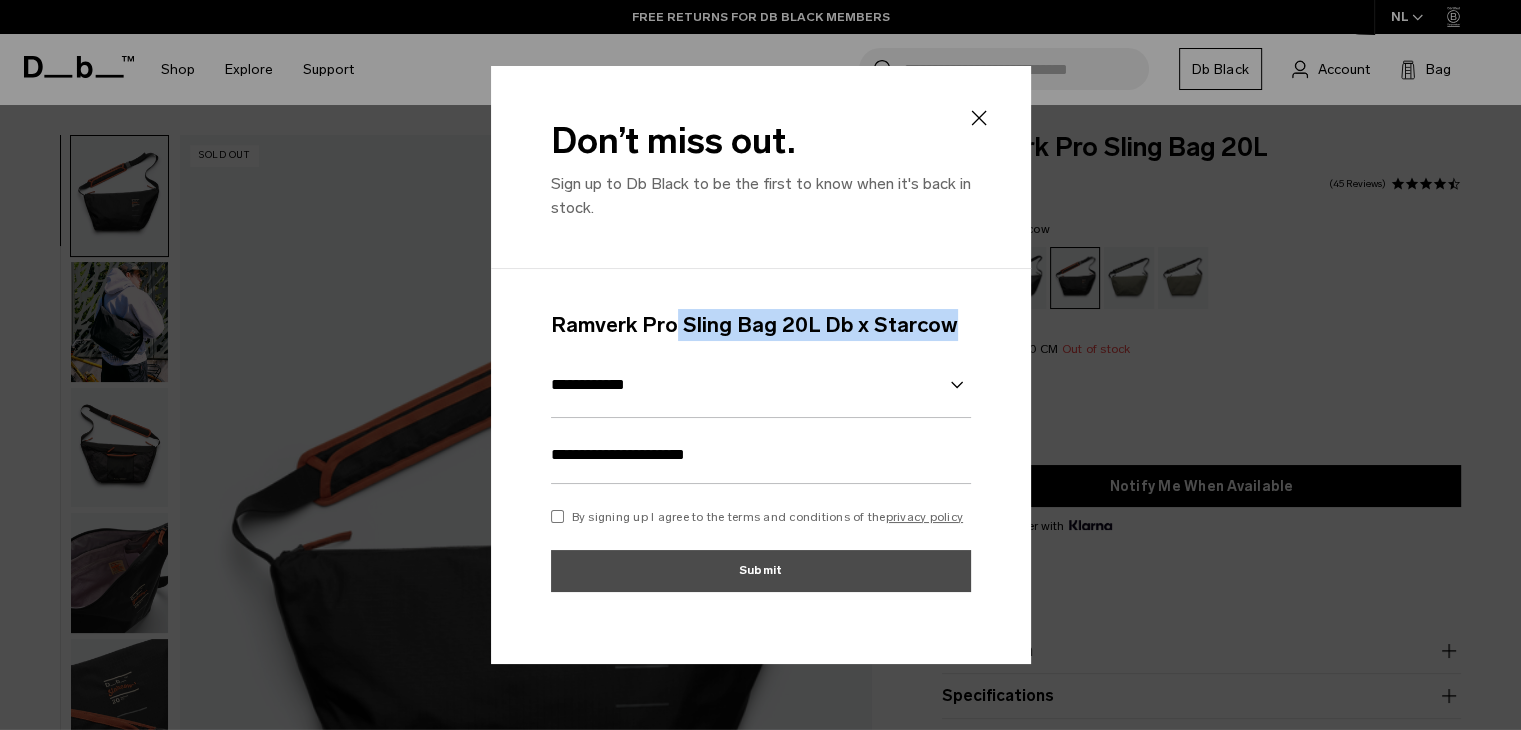 click on "**********" at bounding box center [761, 466] 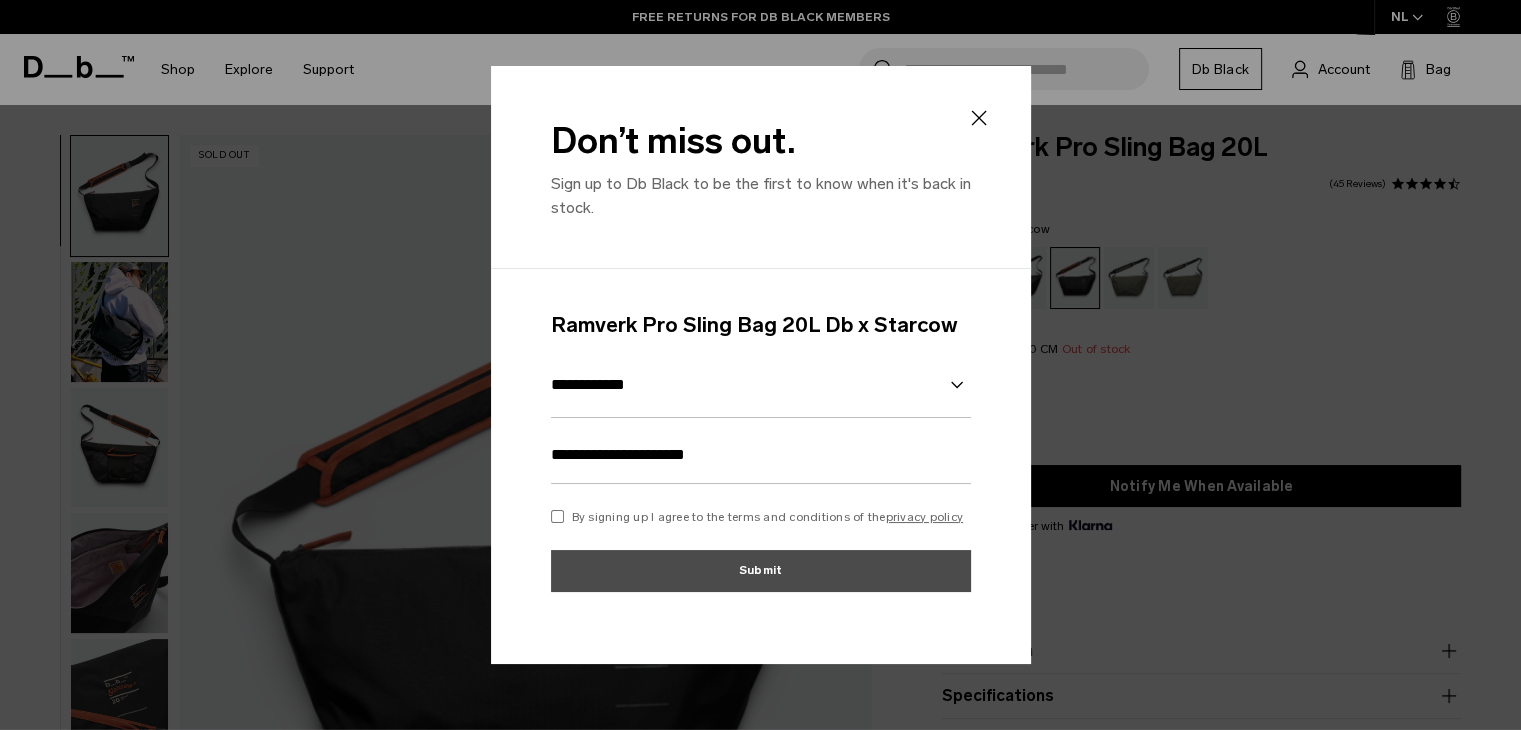 click on "Don’t miss out.
Sign up to Db Black to be the first to know when it's back in stock." at bounding box center [761, 167] 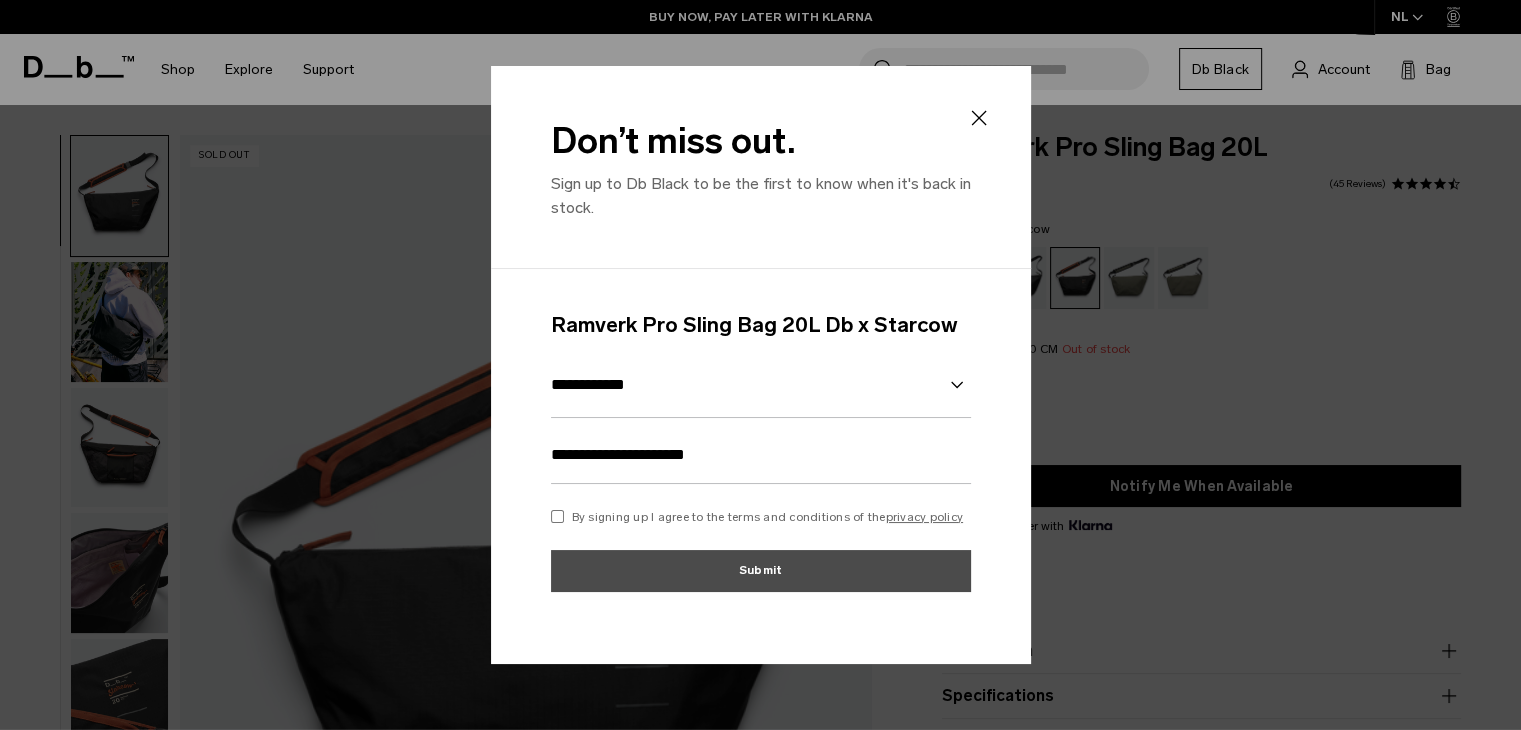 click 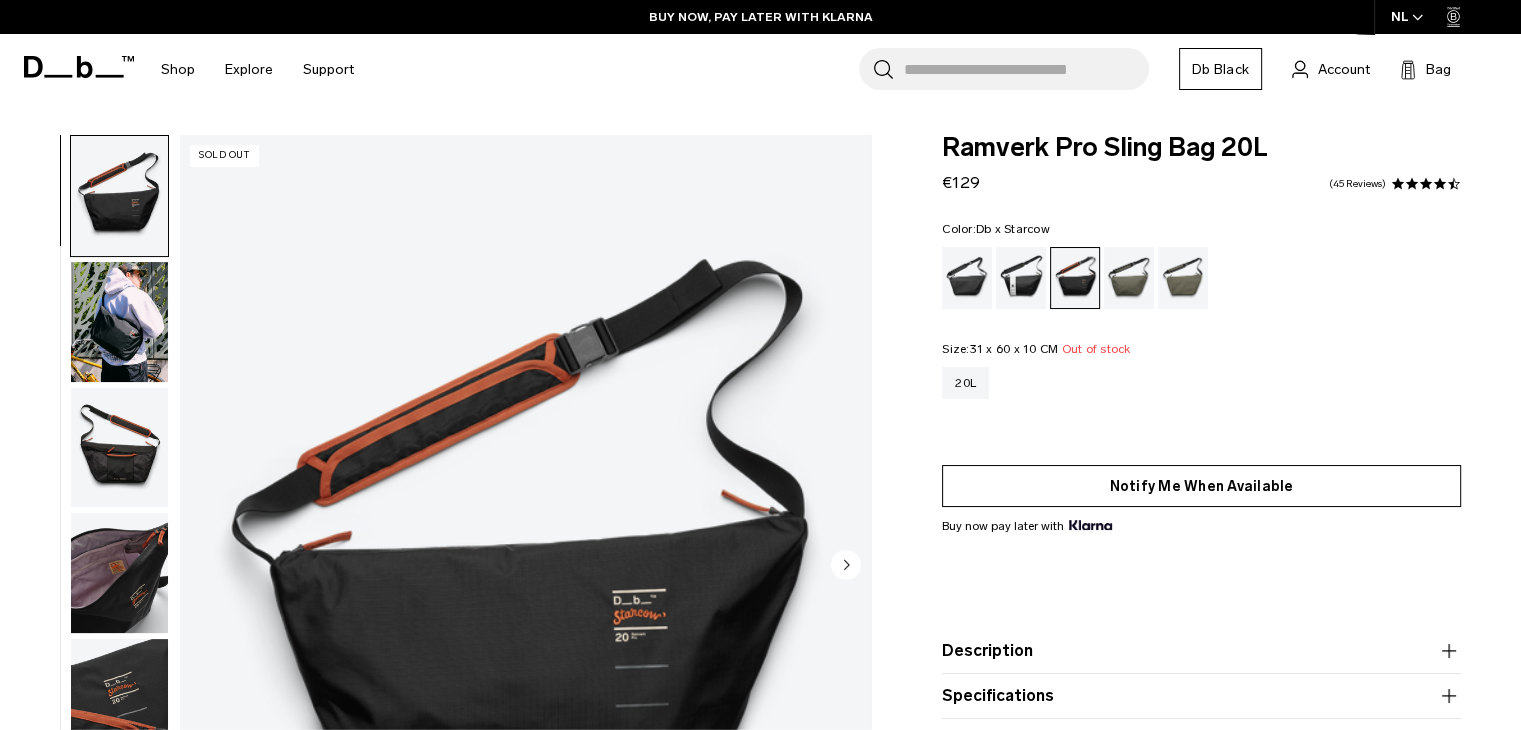 click on "Notify Me When Available" at bounding box center (1201, 486) 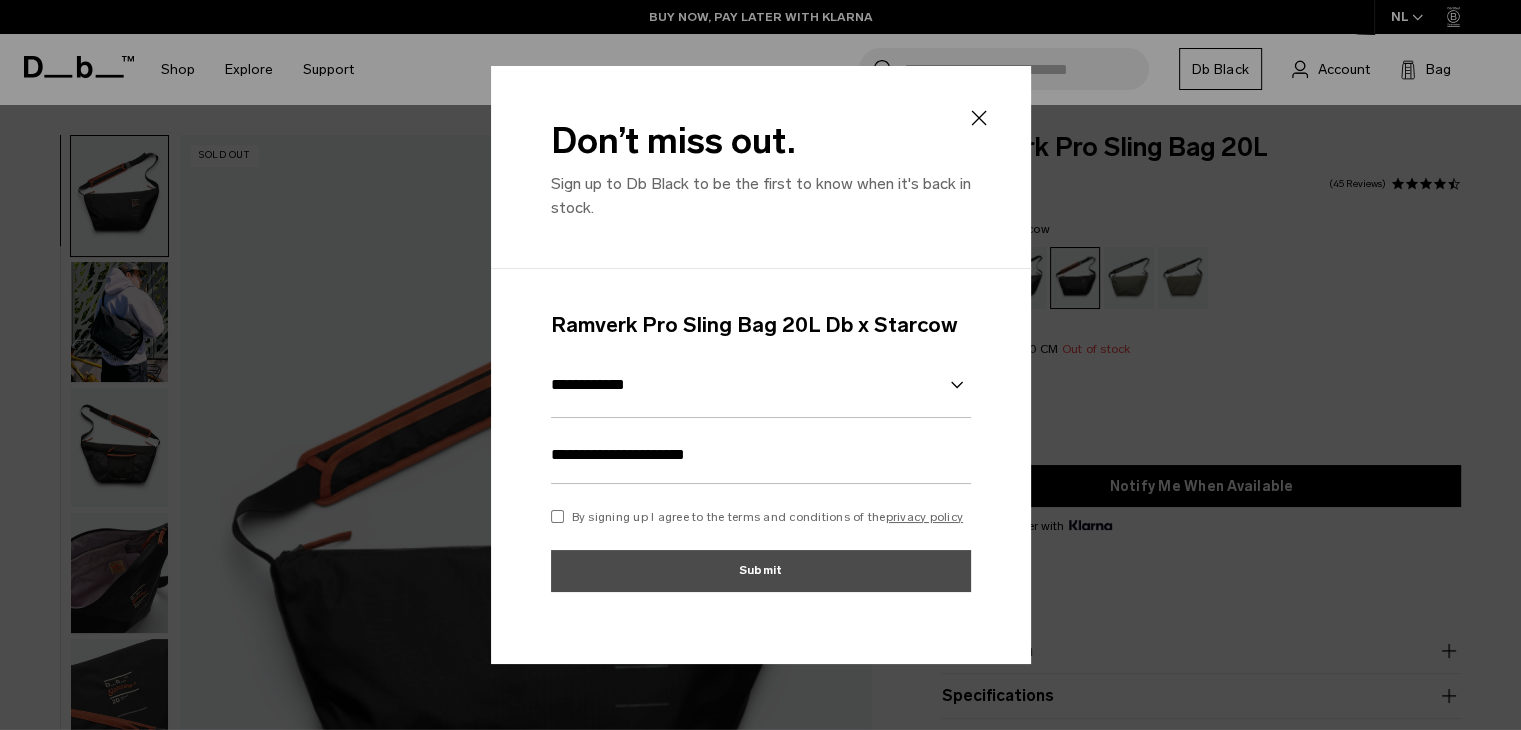 click on "**********" at bounding box center [761, 455] 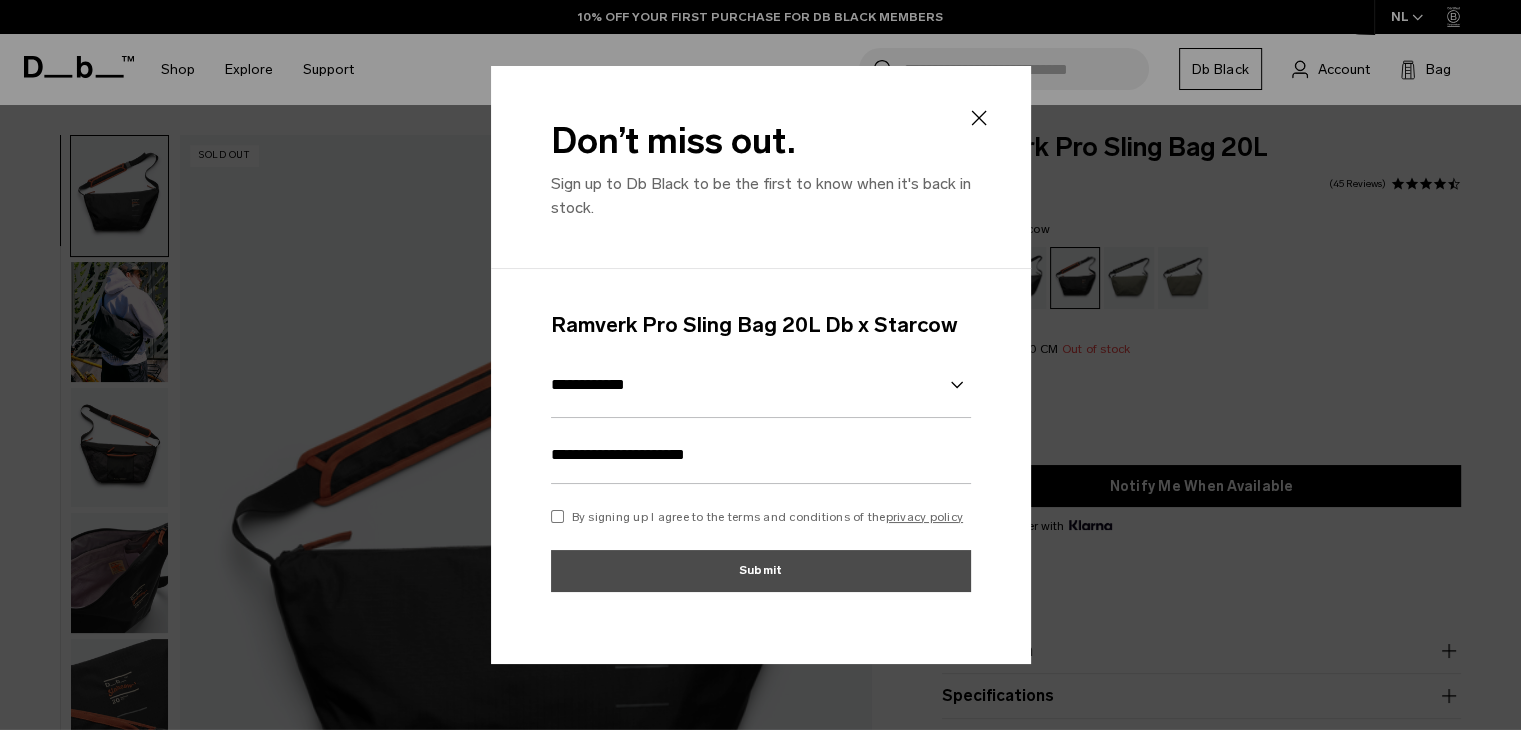 type on "**********" 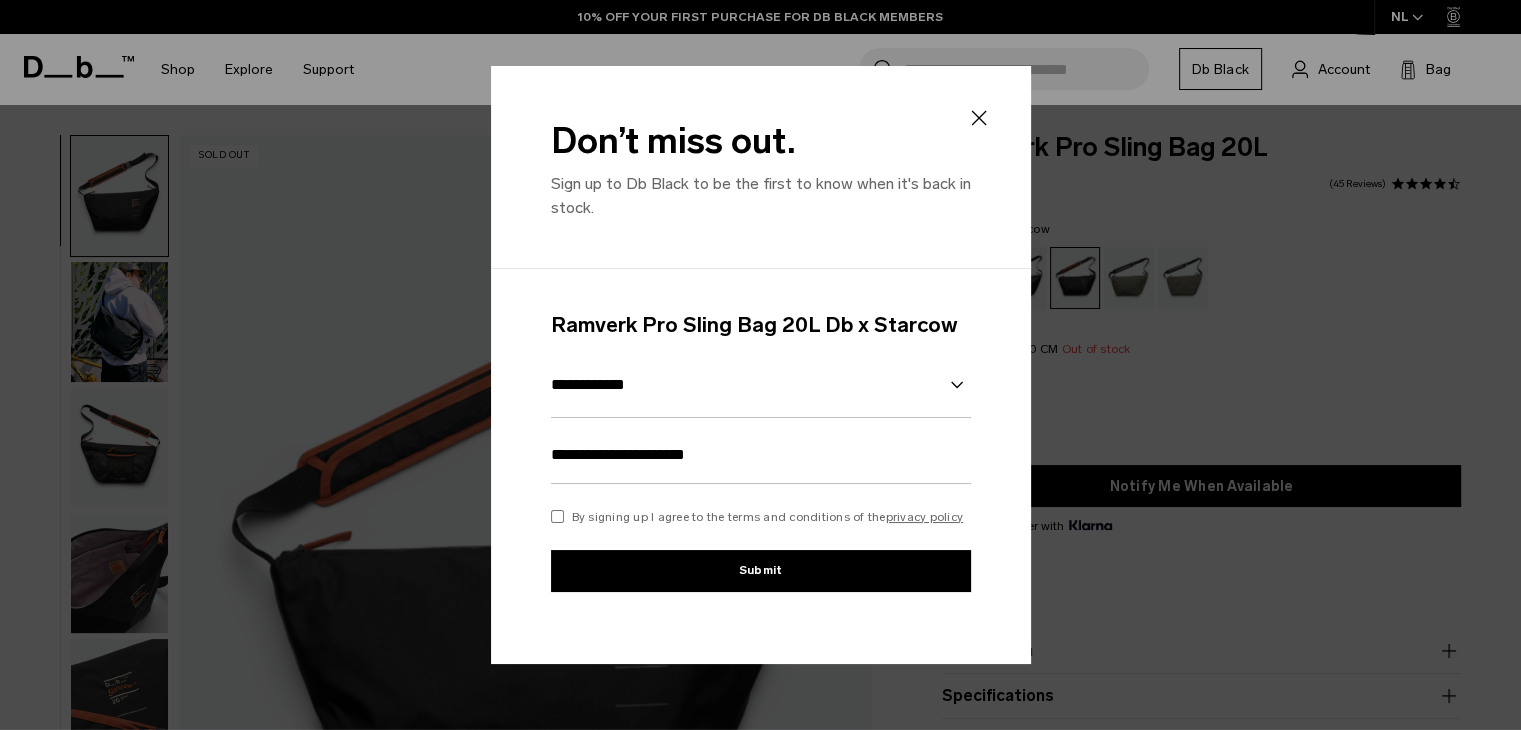 click on "Submit" at bounding box center (761, 571) 